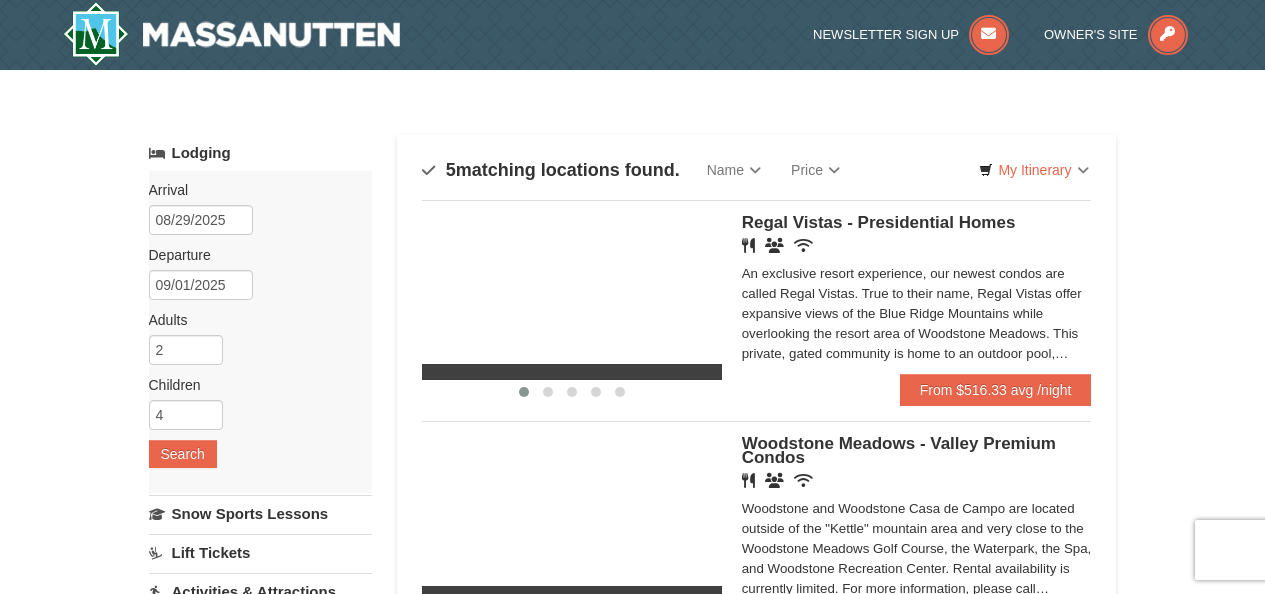 scroll, scrollTop: 0, scrollLeft: 0, axis: both 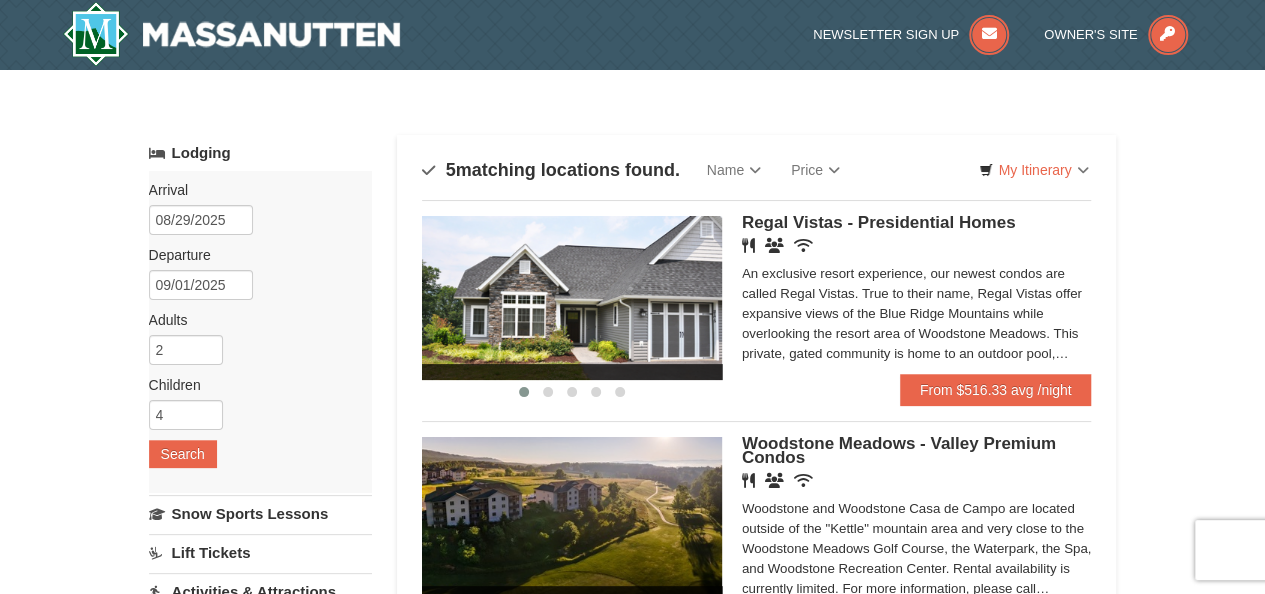 click at bounding box center (572, 298) 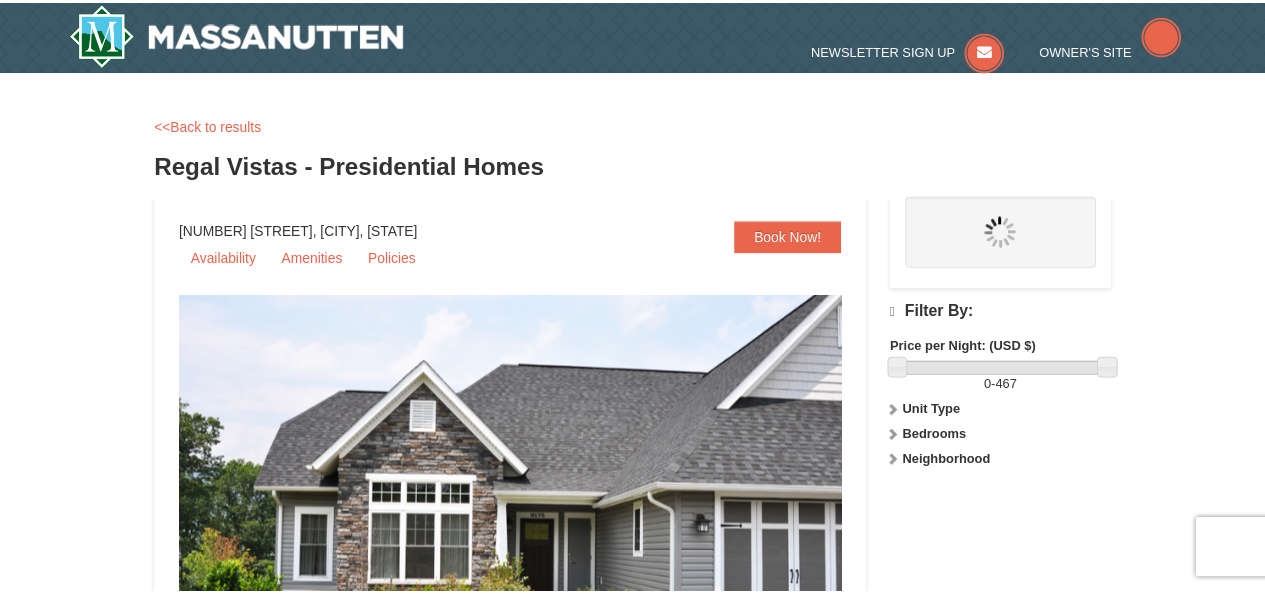 scroll, scrollTop: 0, scrollLeft: 0, axis: both 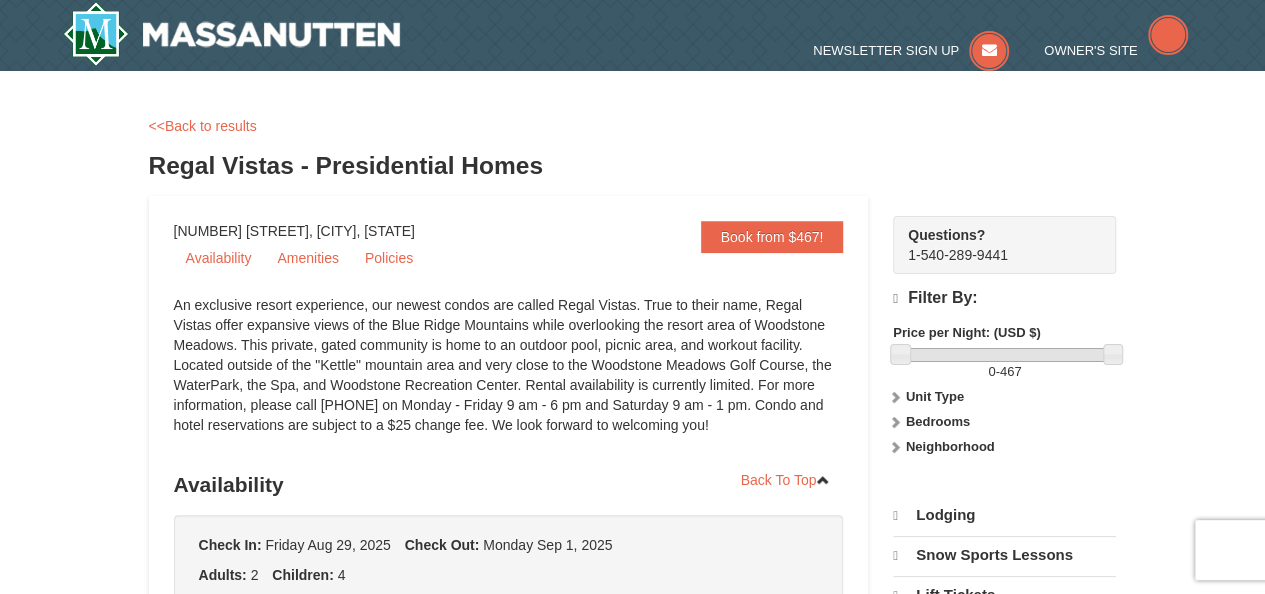 select on "8" 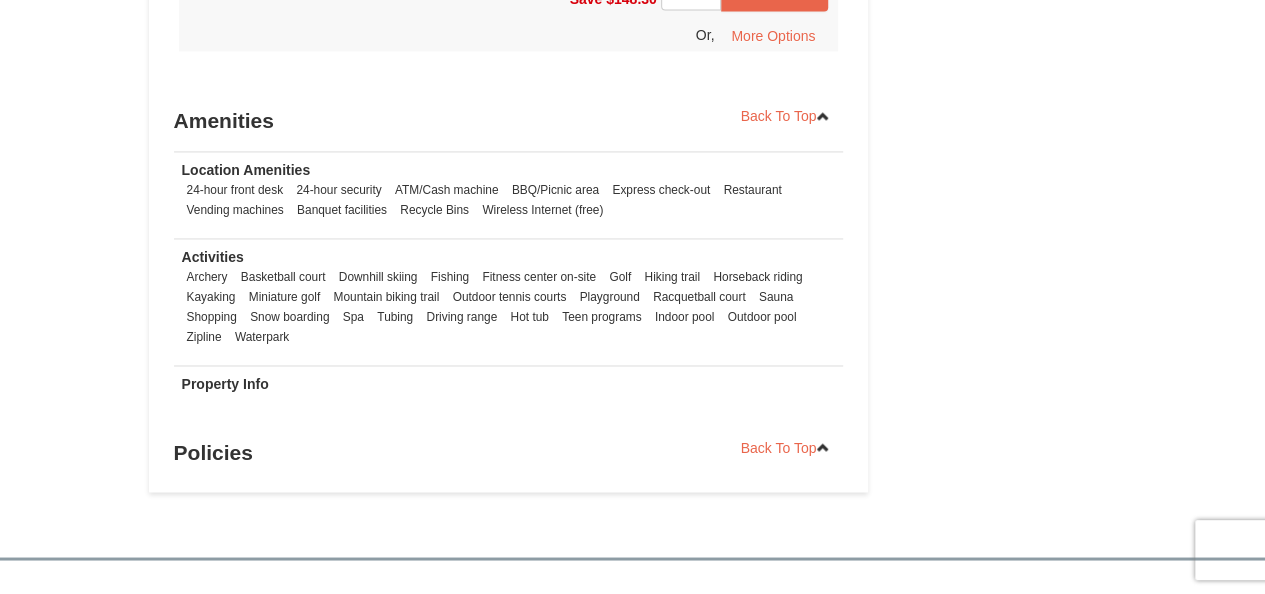 scroll, scrollTop: 1530, scrollLeft: 0, axis: vertical 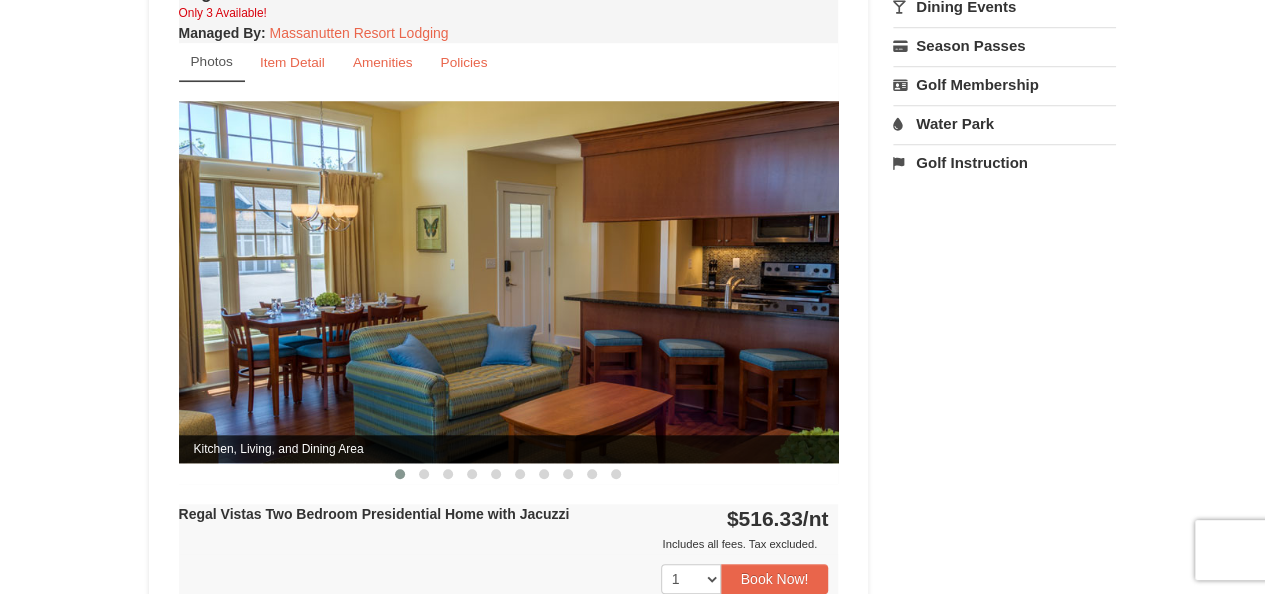 click at bounding box center [509, 281] 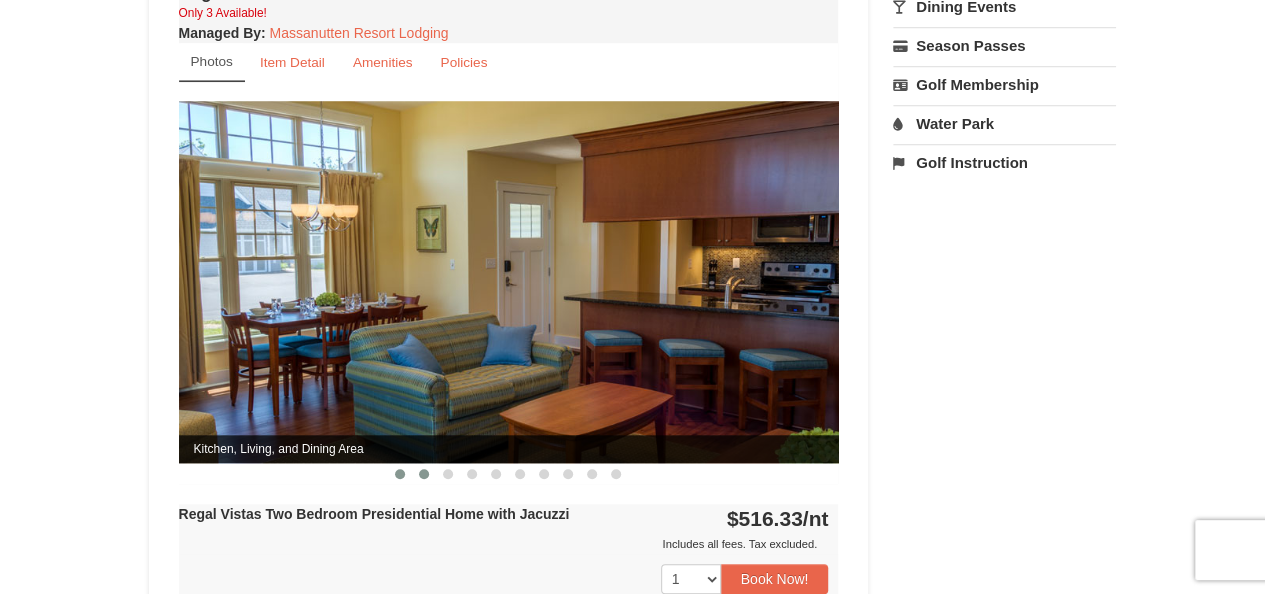 click at bounding box center [424, 474] 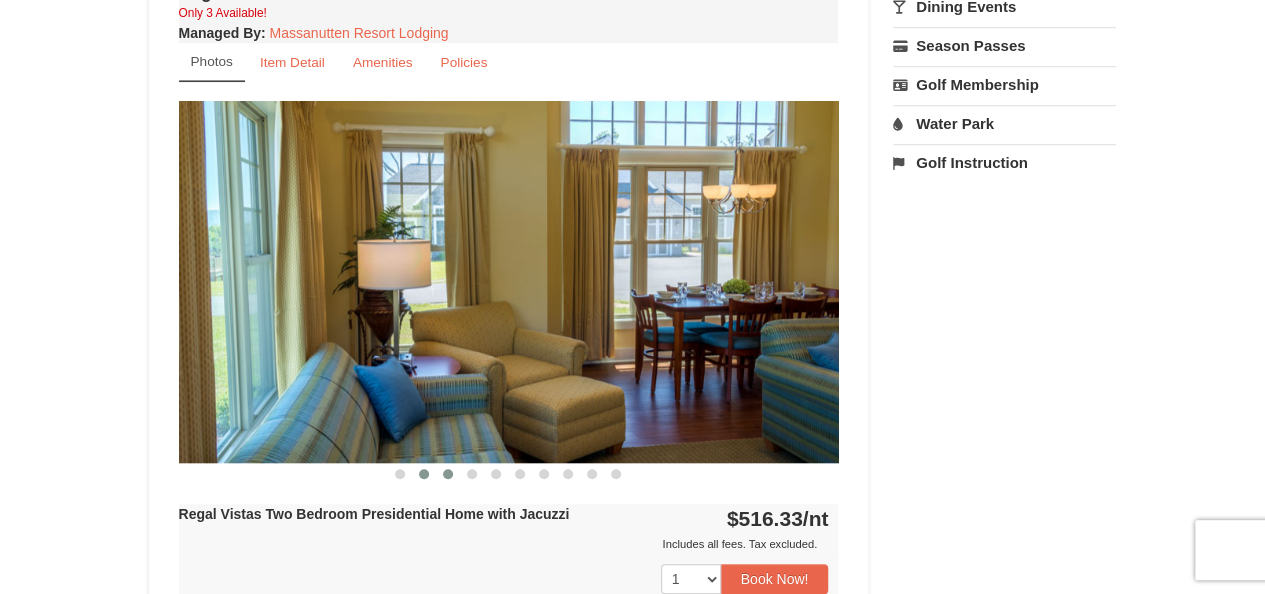 click at bounding box center (448, 474) 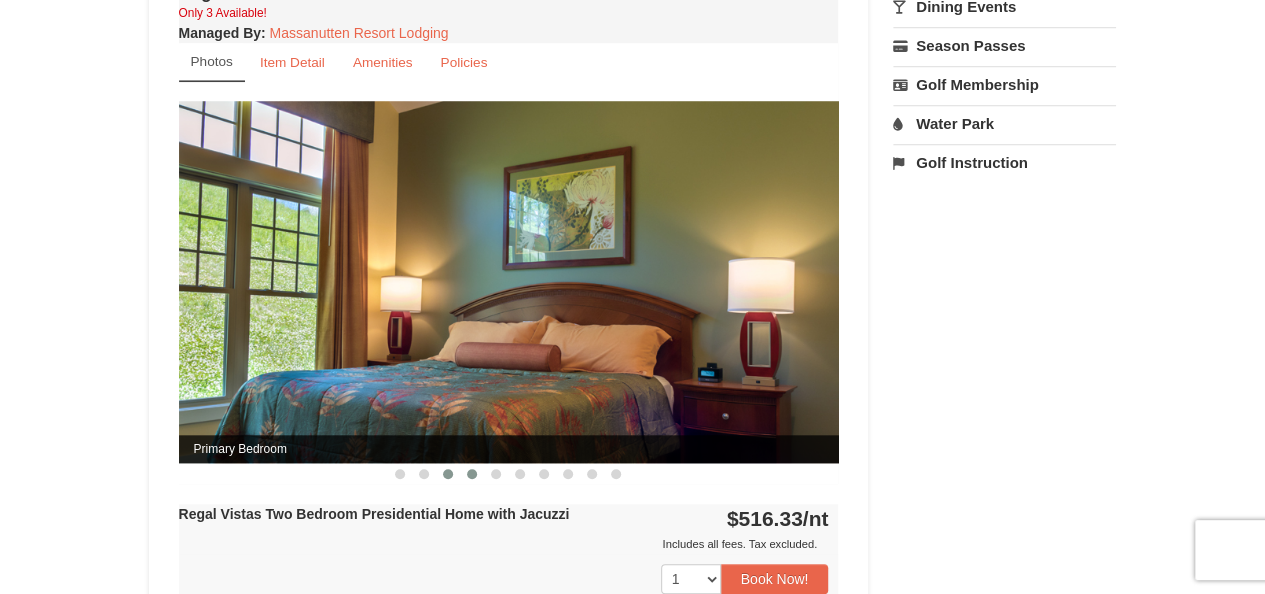 click at bounding box center (472, 474) 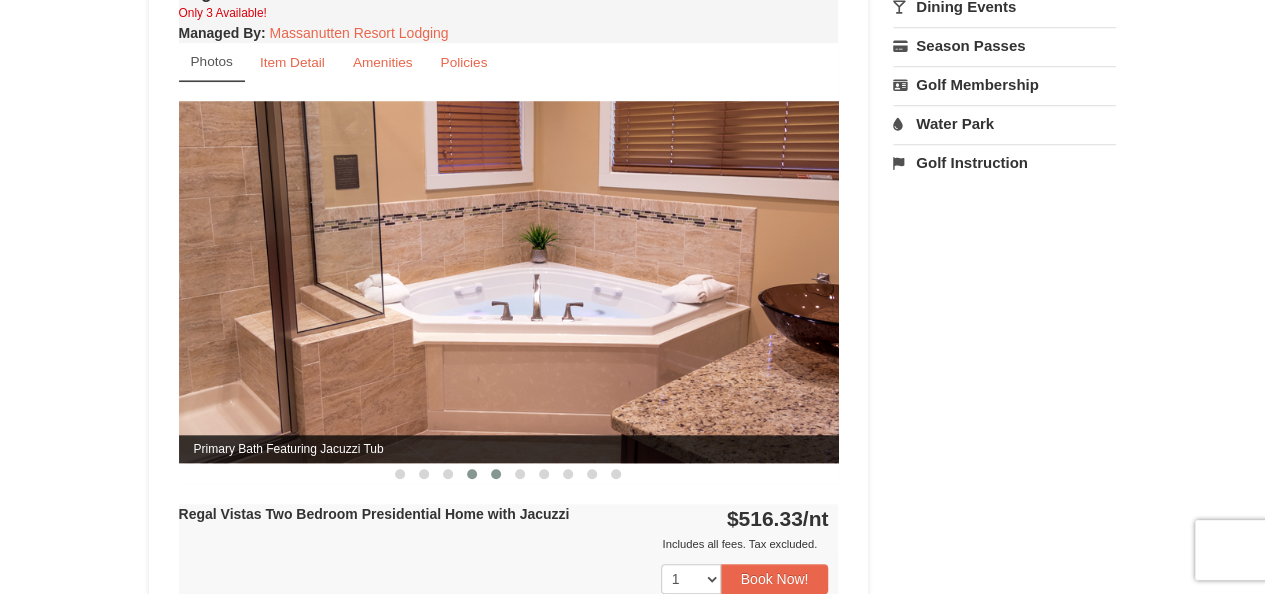 click at bounding box center [496, 474] 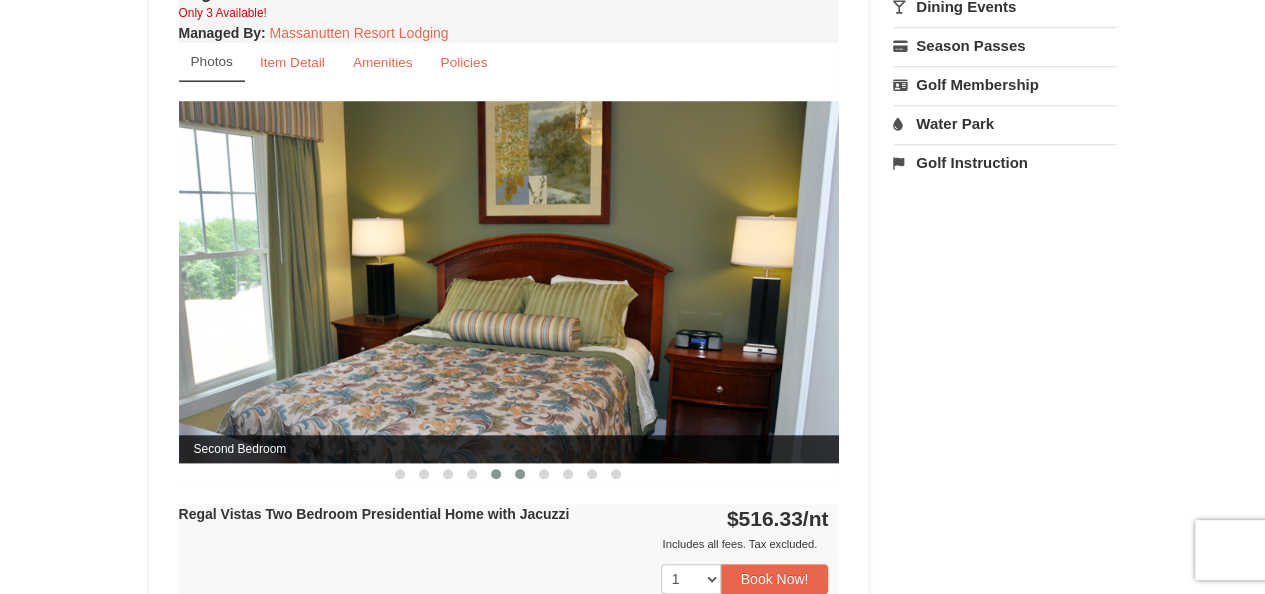 click at bounding box center [520, 474] 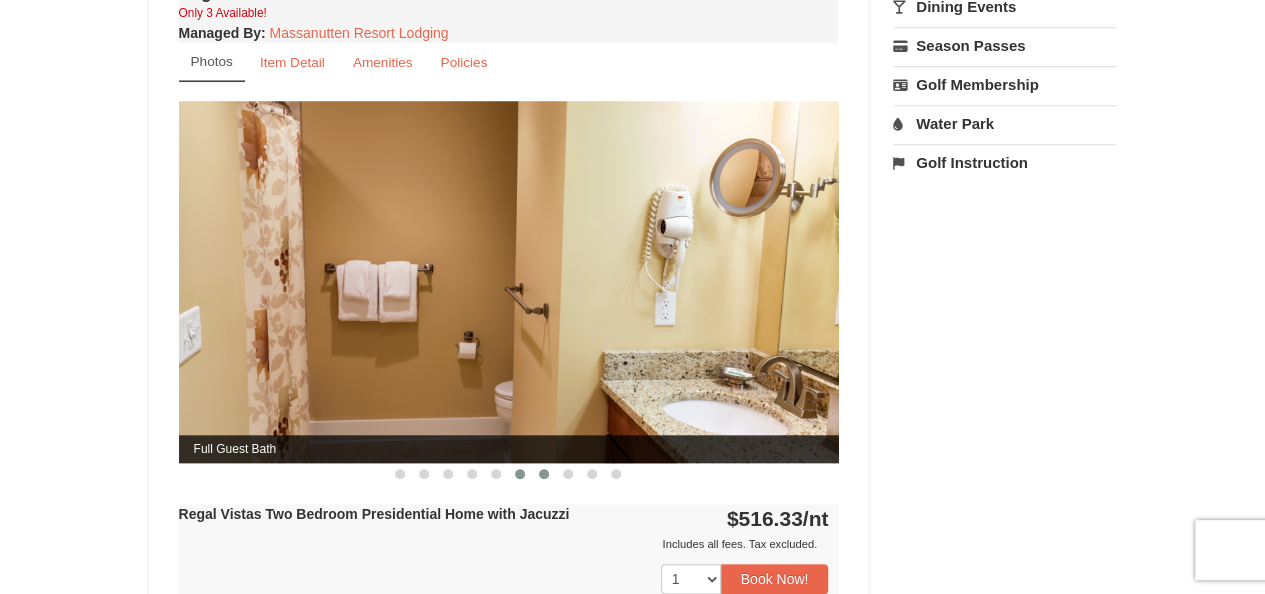 click at bounding box center [544, 474] 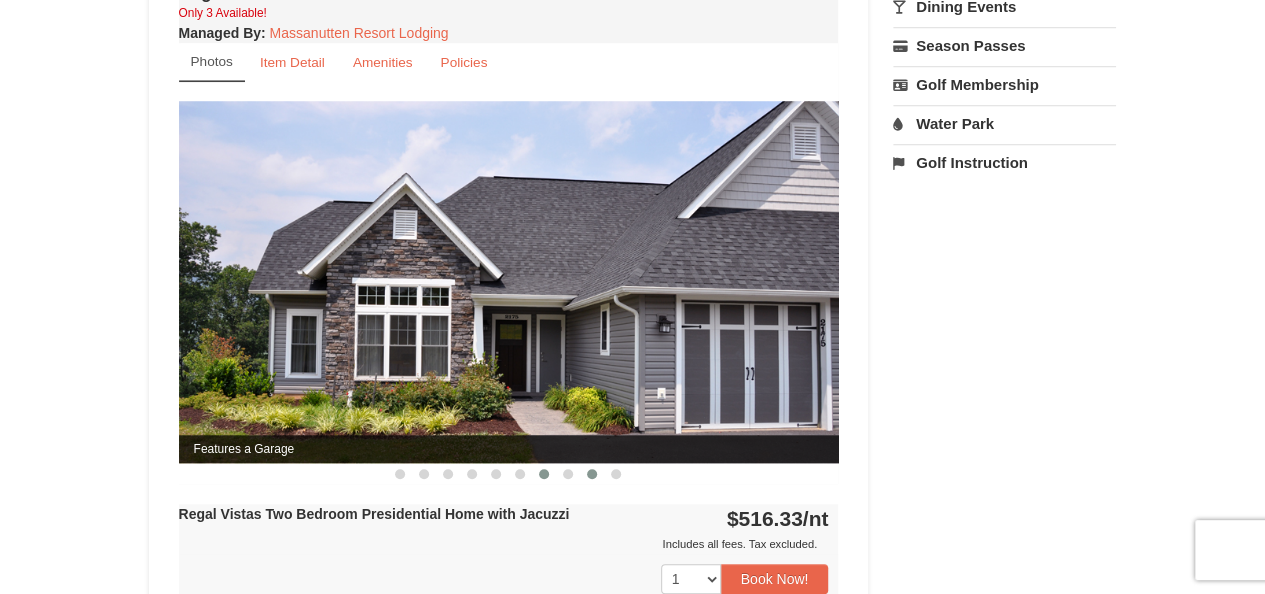 click at bounding box center (592, 474) 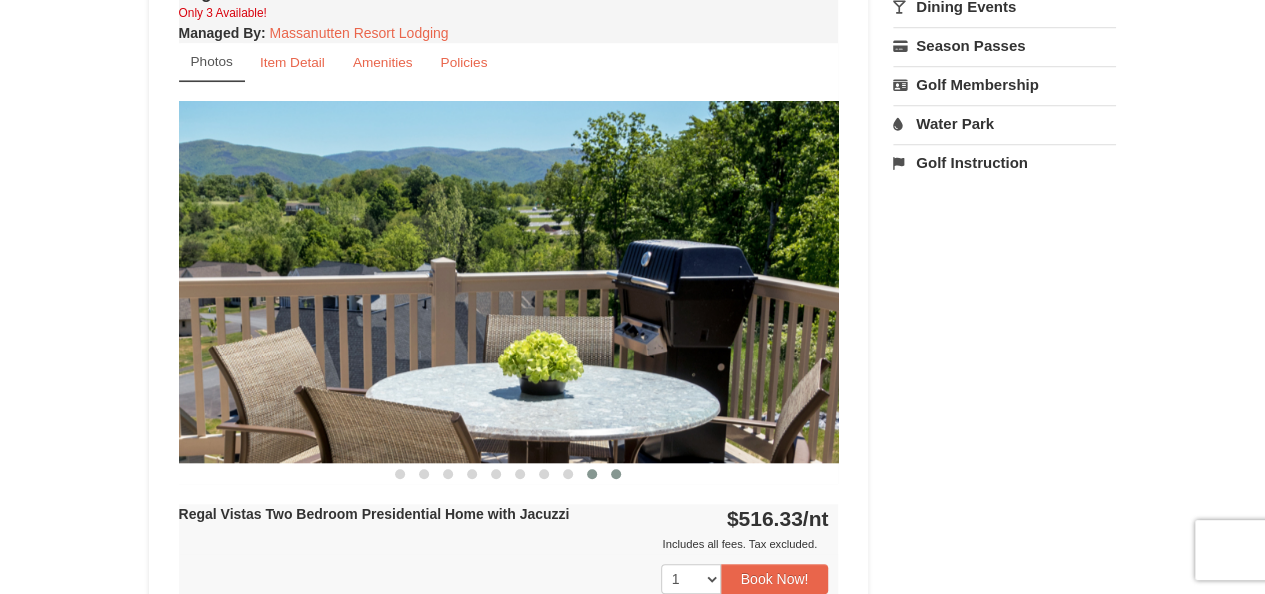 click at bounding box center (616, 474) 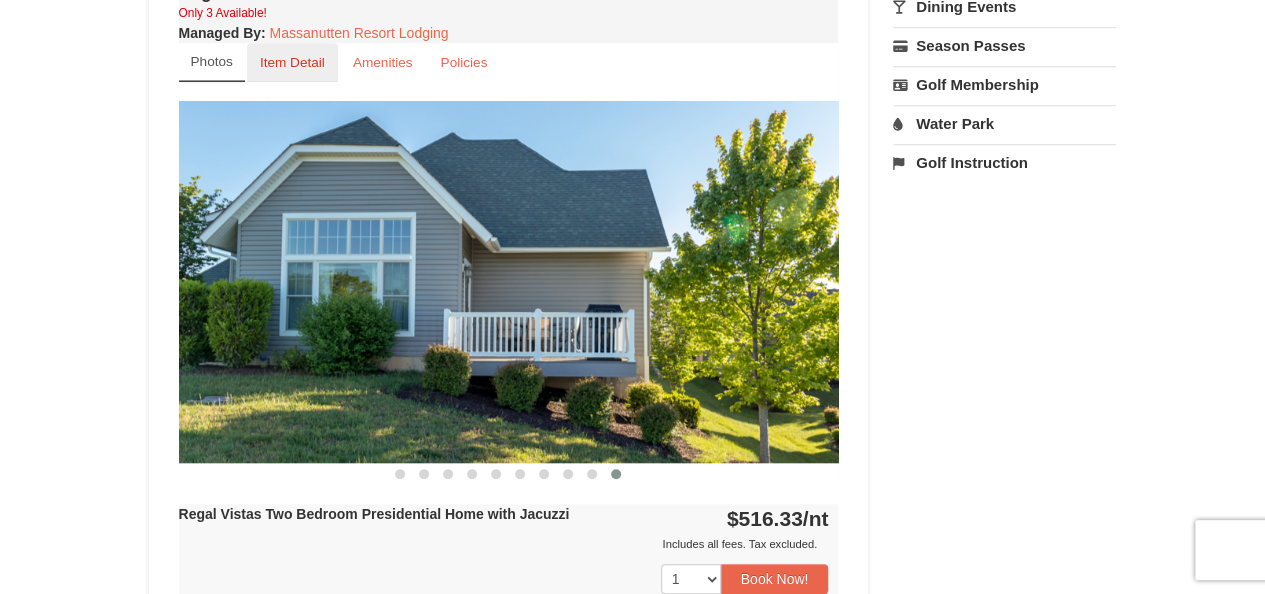 click on "Item Detail" at bounding box center (292, 62) 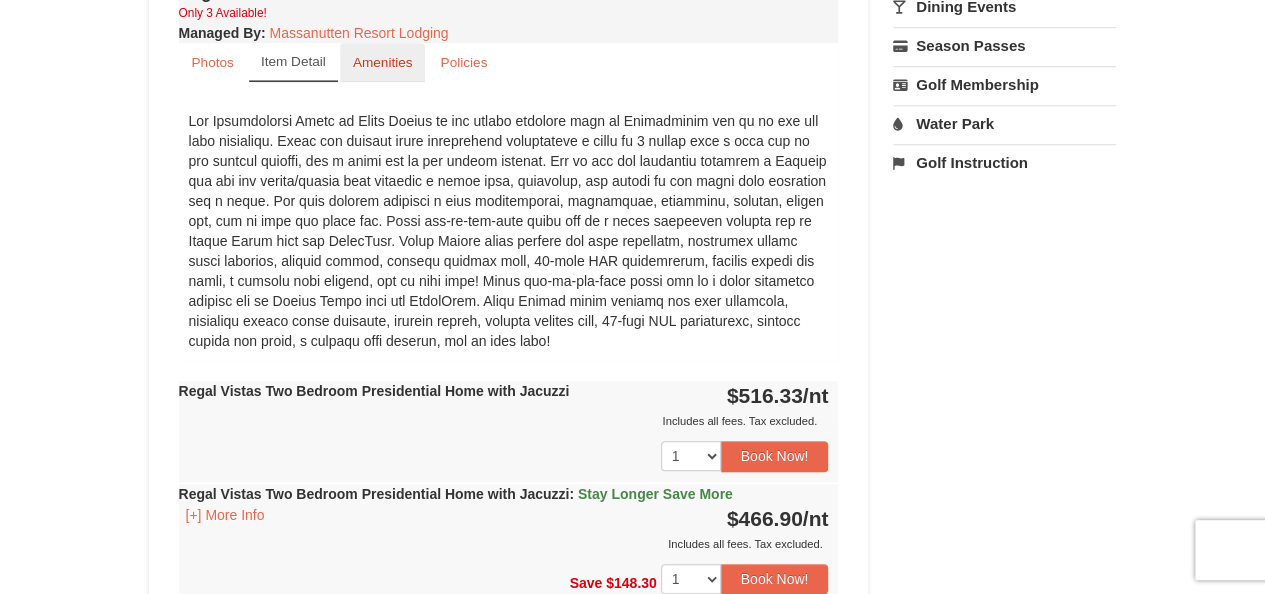 click on "Amenities" at bounding box center (383, 62) 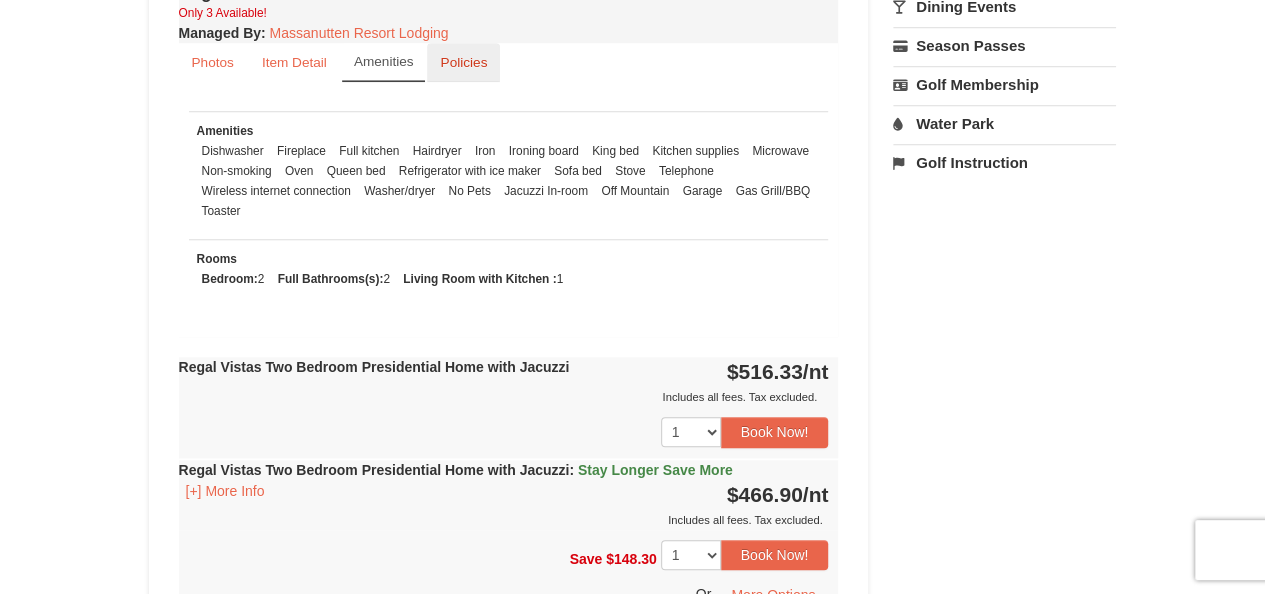 click on "Policies" at bounding box center (463, 62) 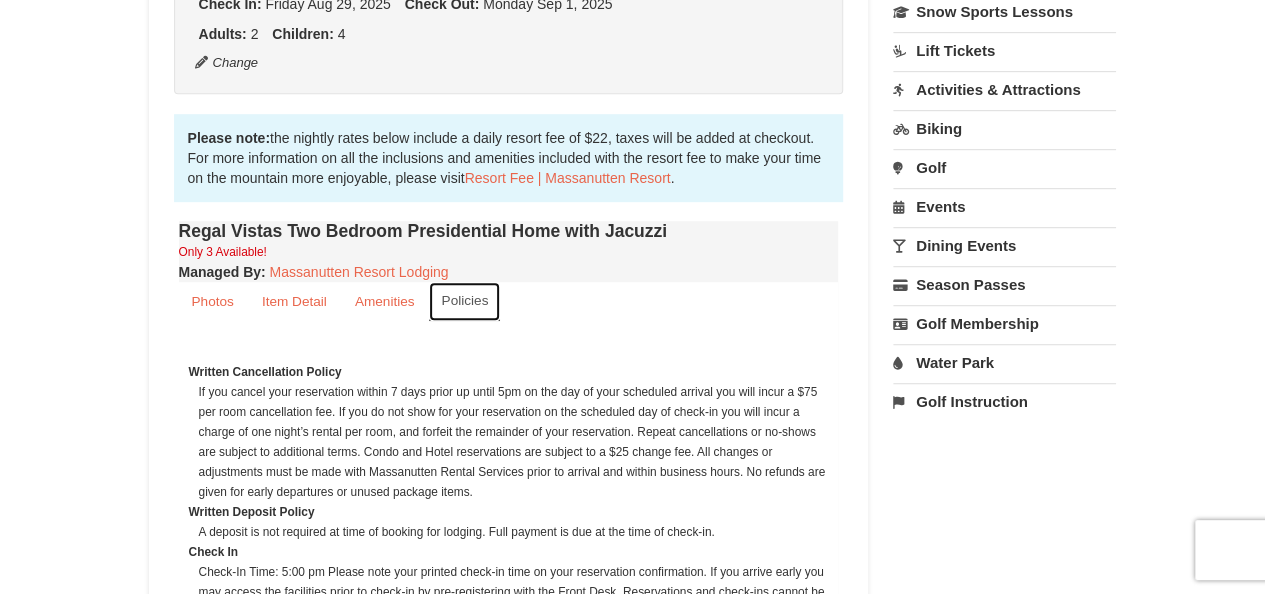 scroll, scrollTop: 0, scrollLeft: 0, axis: both 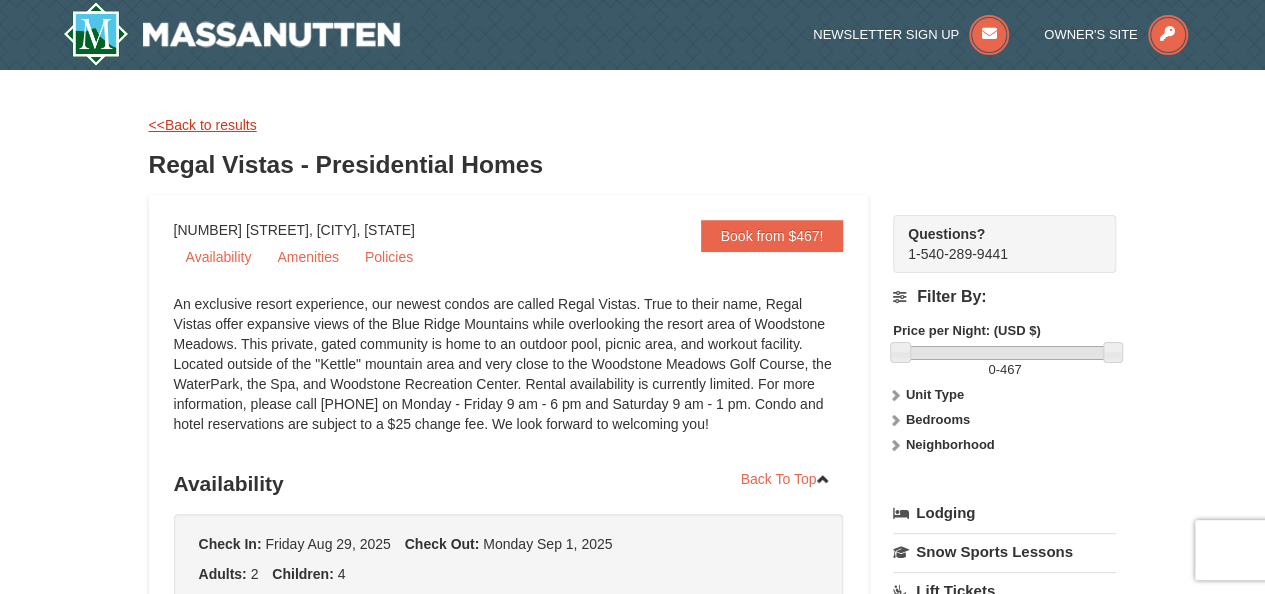click on "<<Back to results" at bounding box center [203, 125] 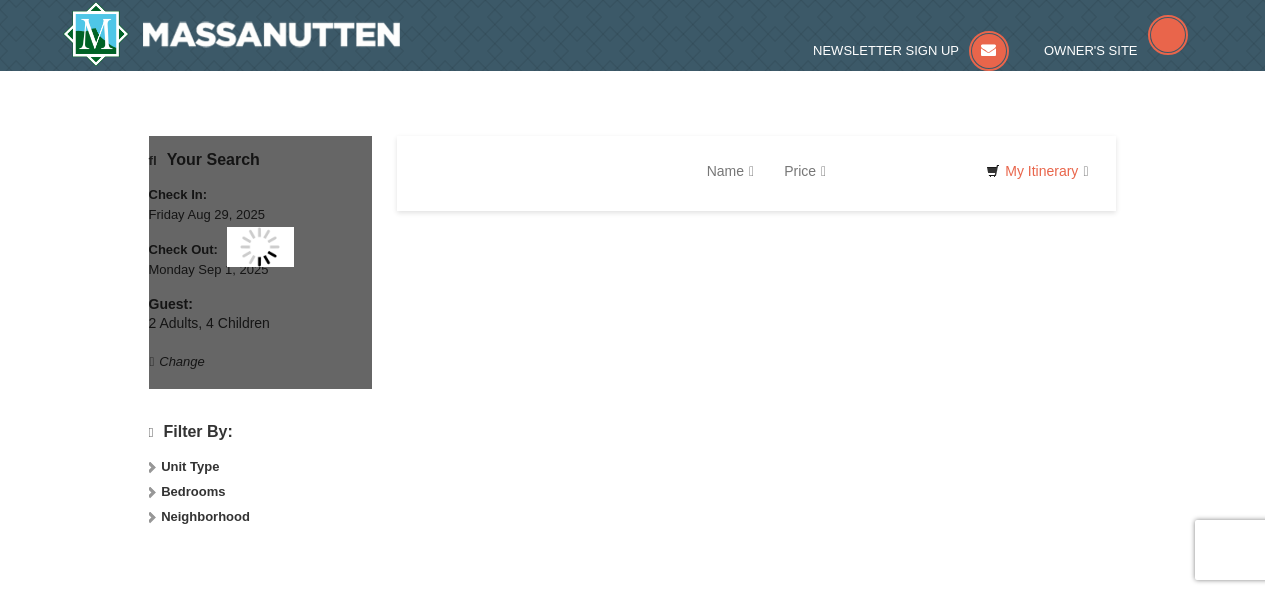 scroll, scrollTop: 0, scrollLeft: 0, axis: both 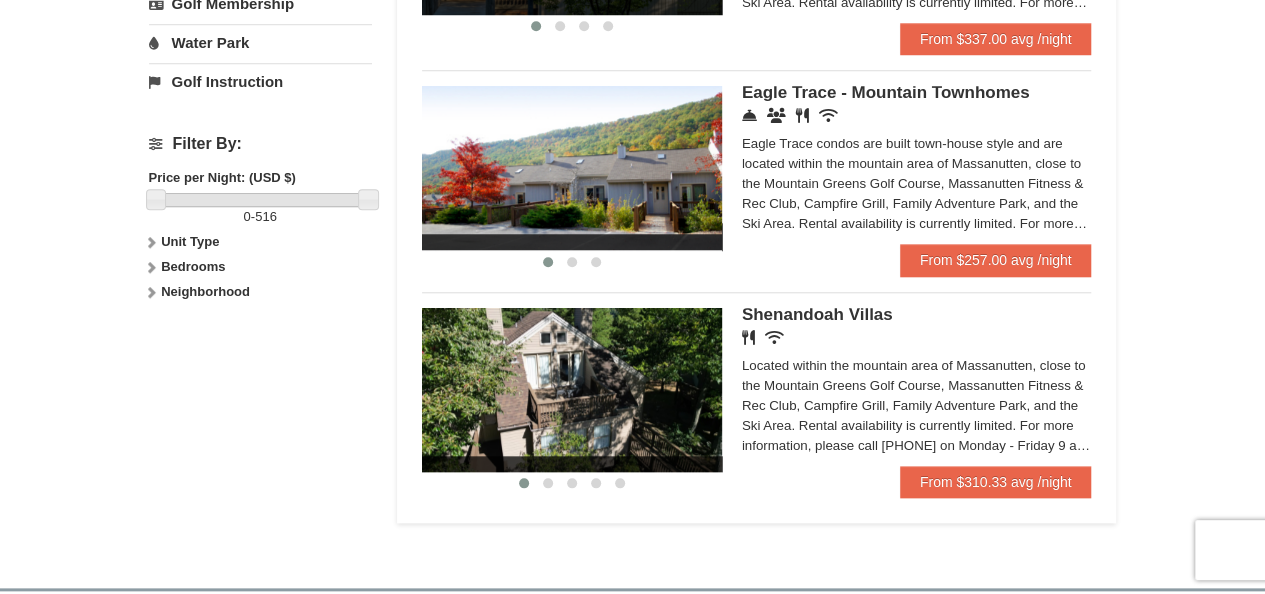 click on "Shenandoah Villas" at bounding box center (817, 314) 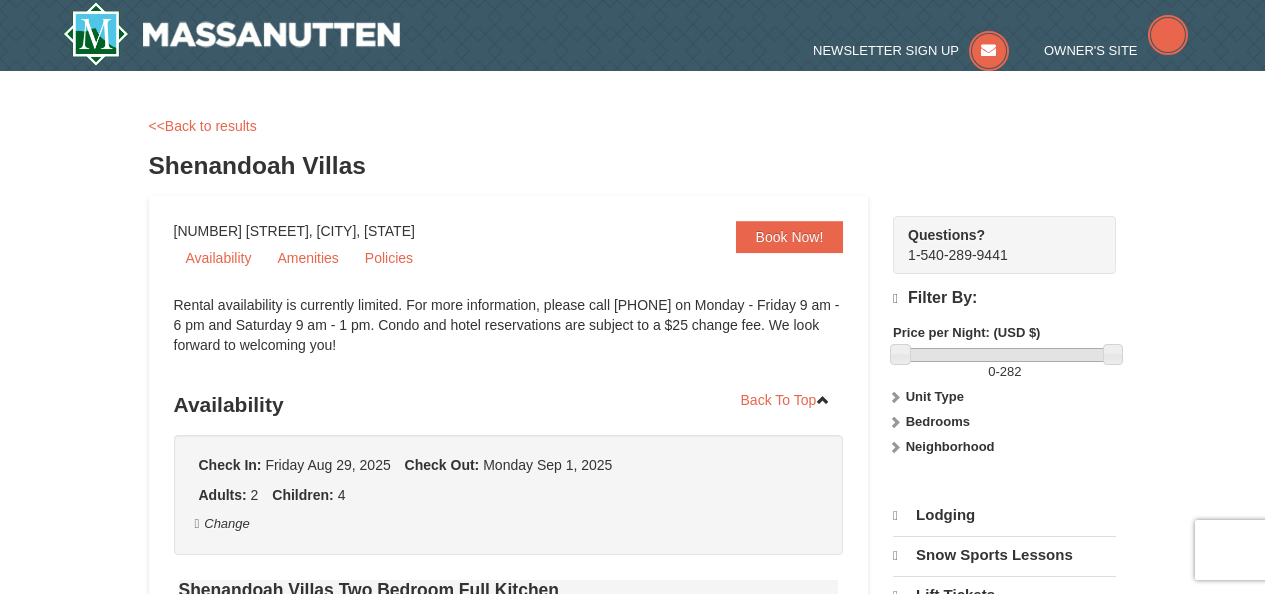 scroll, scrollTop: 0, scrollLeft: 0, axis: both 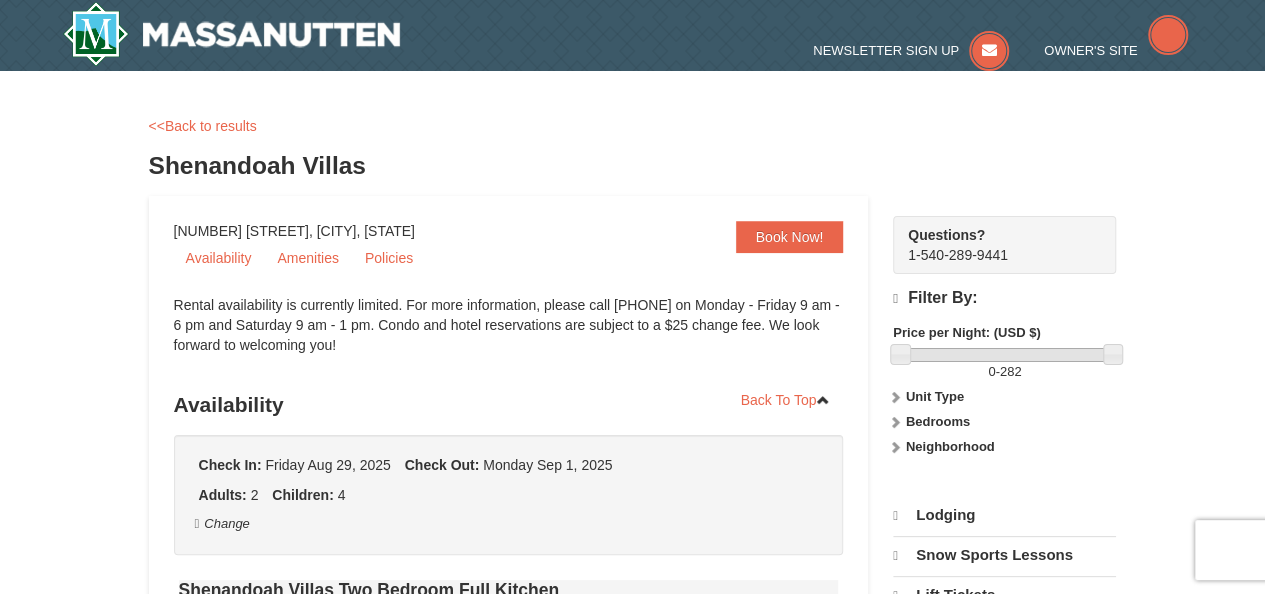 select on "8" 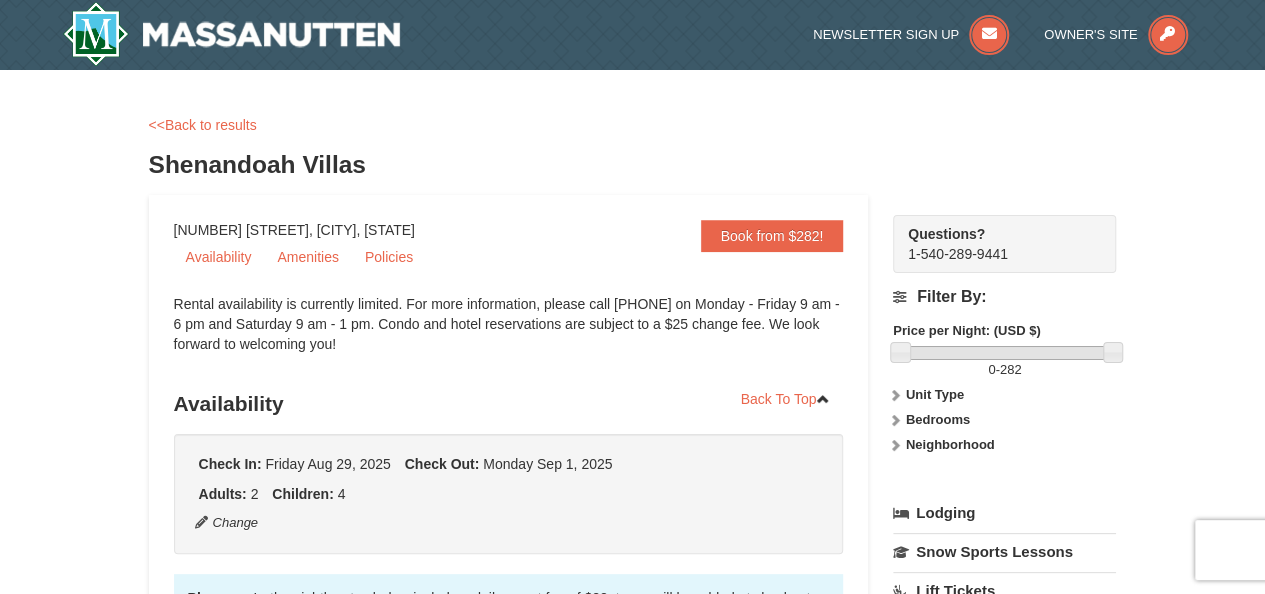 scroll, scrollTop: 0, scrollLeft: 0, axis: both 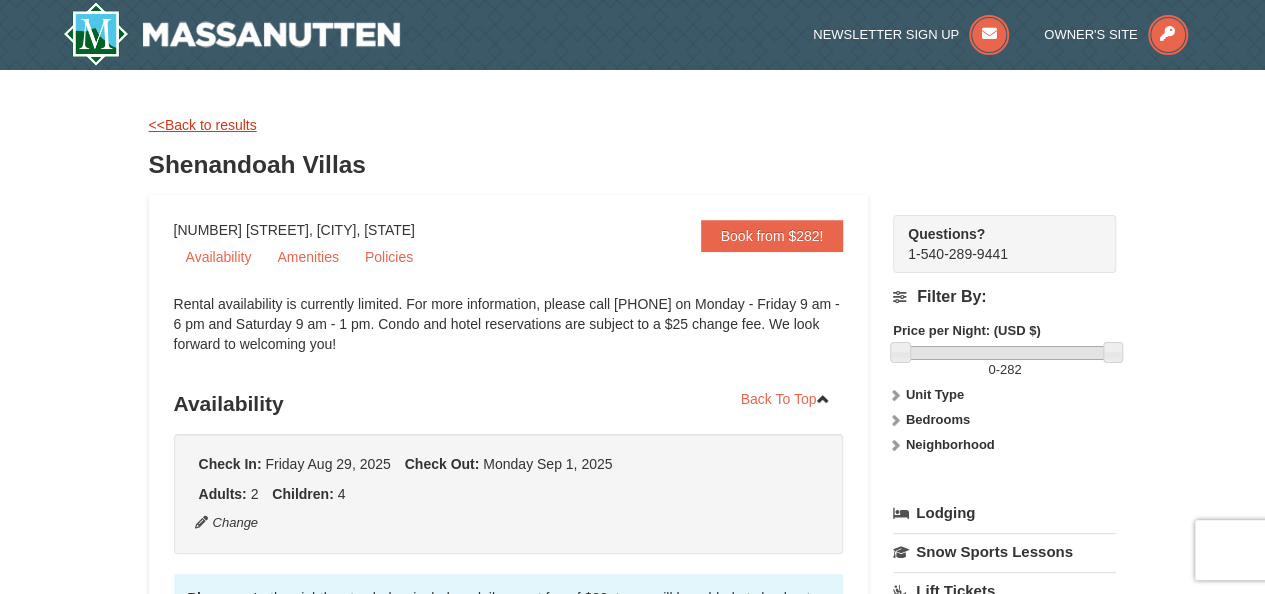 click on "<<Back to results" at bounding box center [203, 125] 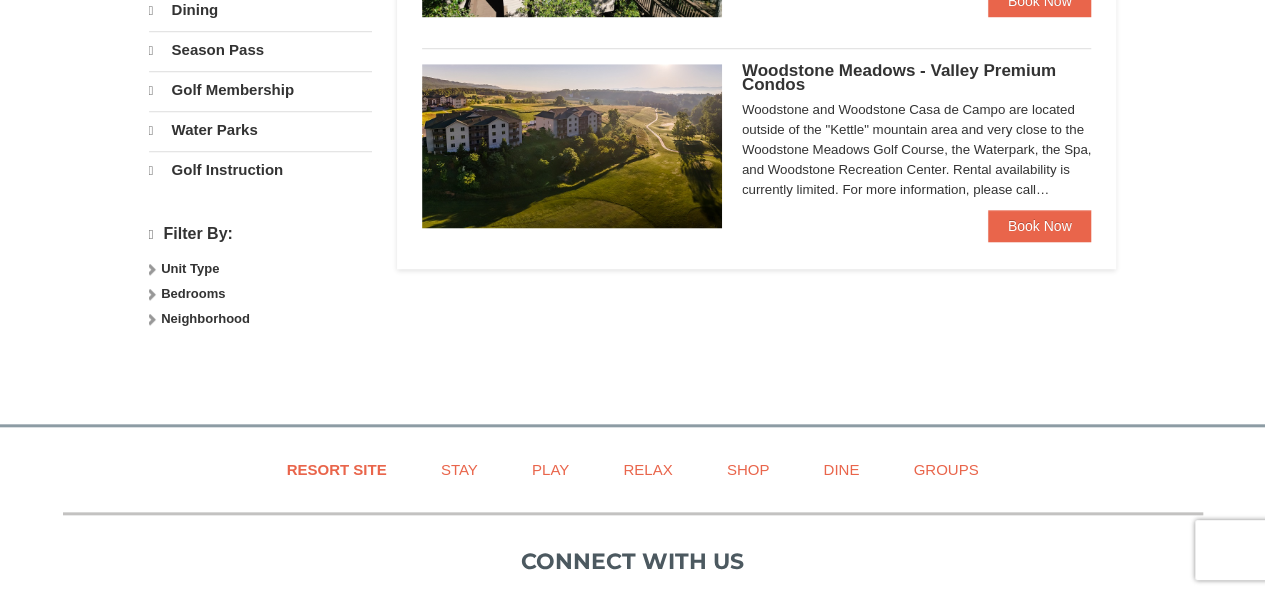 select on "8" 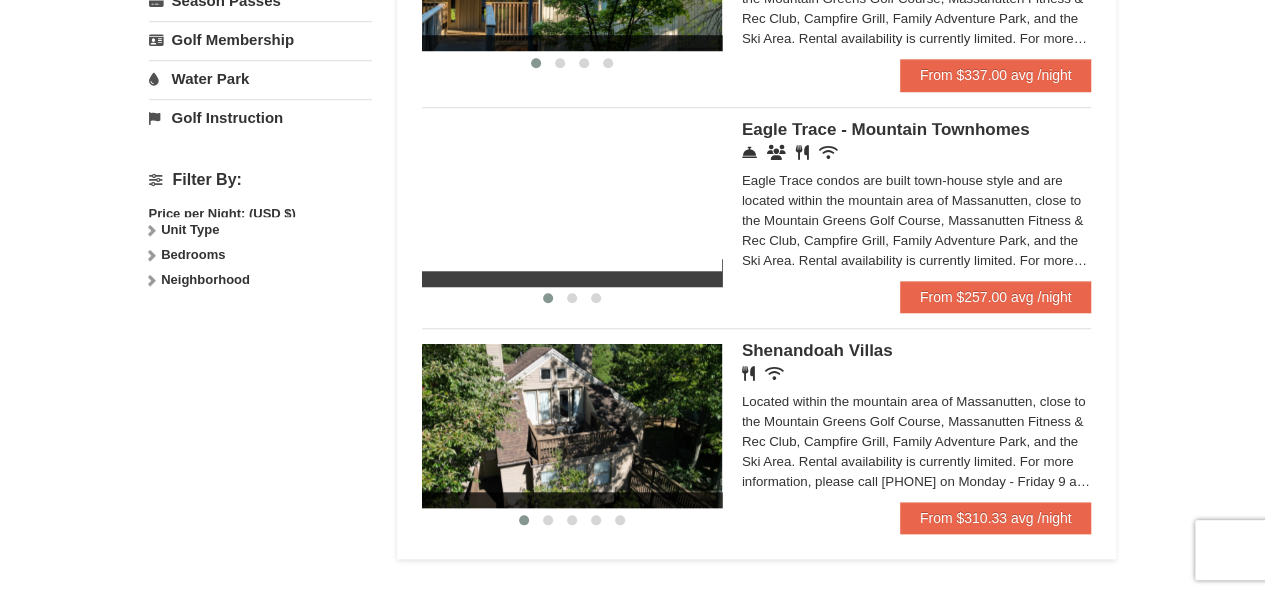 scroll, scrollTop: 786, scrollLeft: 0, axis: vertical 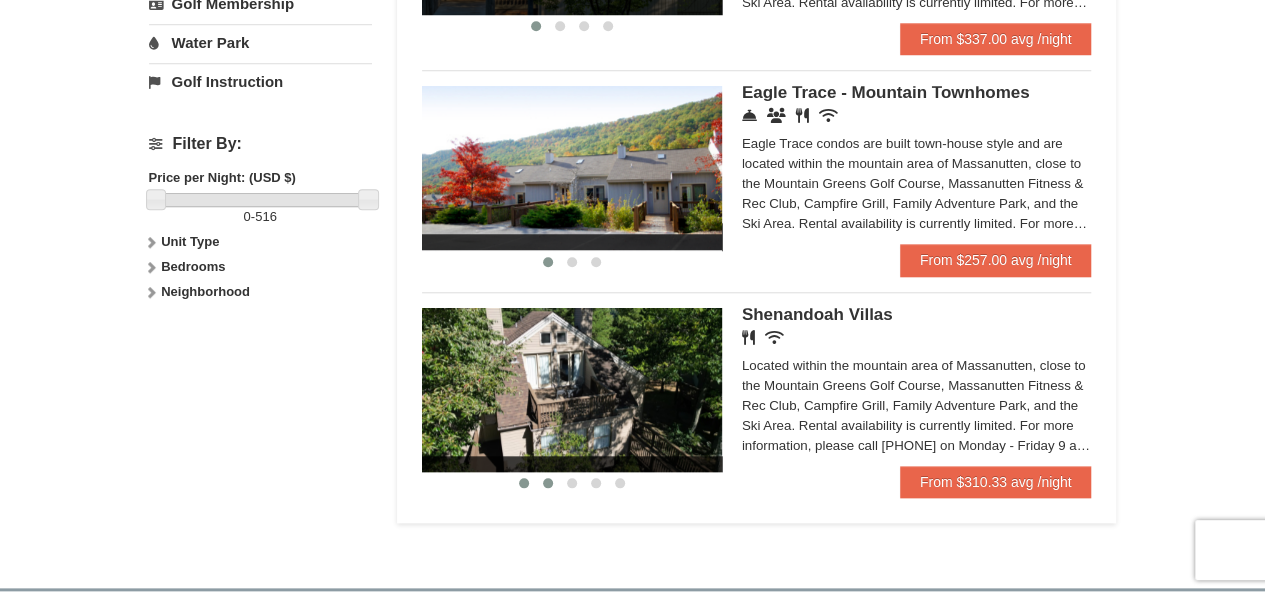 click at bounding box center [548, 483] 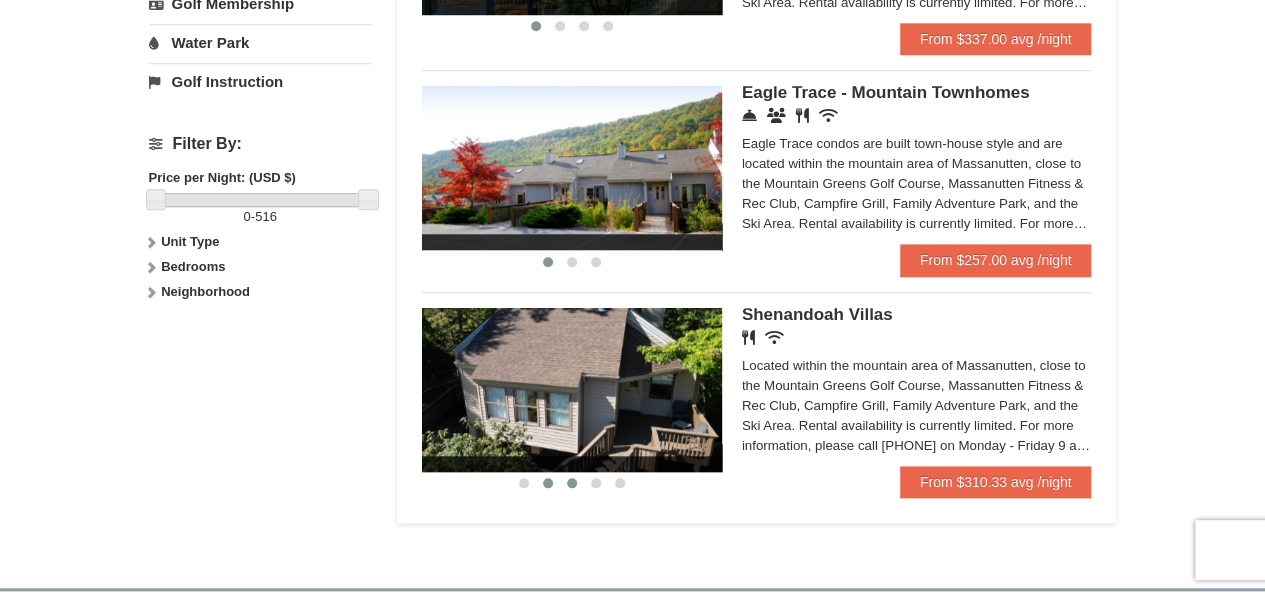 click at bounding box center (572, 483) 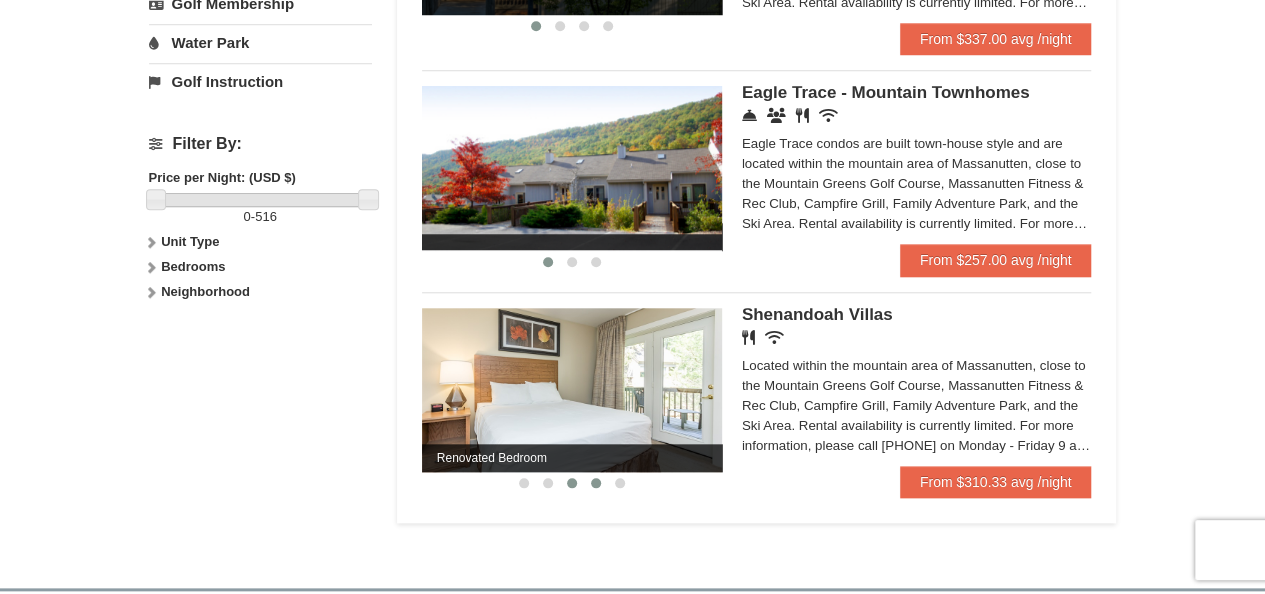 click at bounding box center [596, 483] 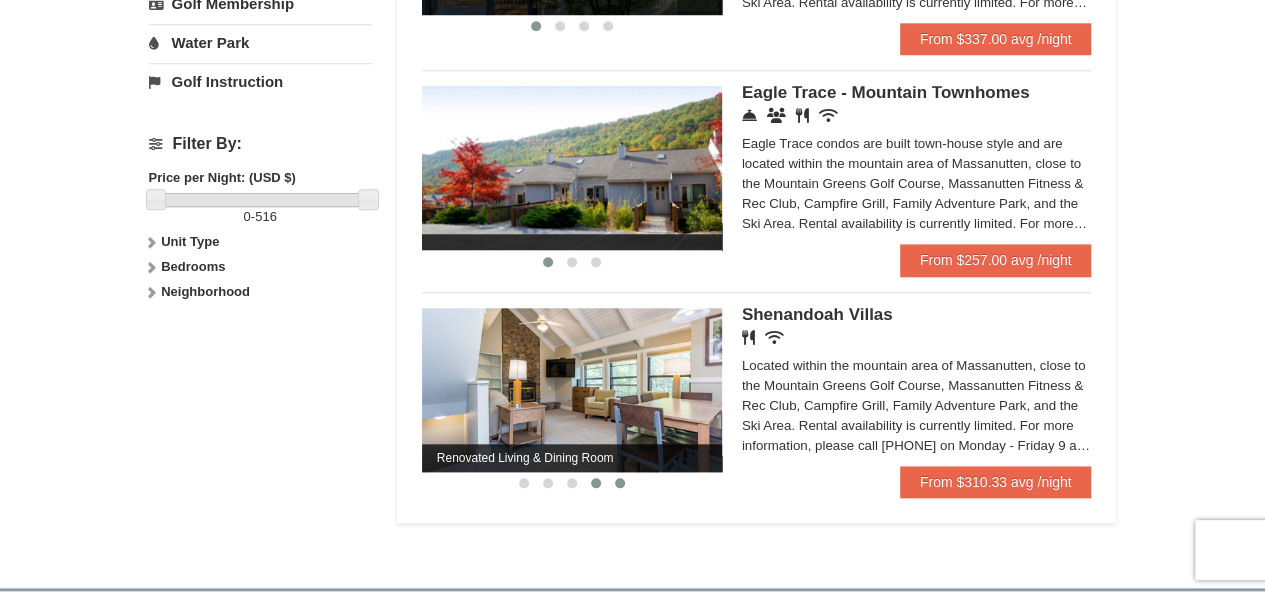 click at bounding box center [620, 483] 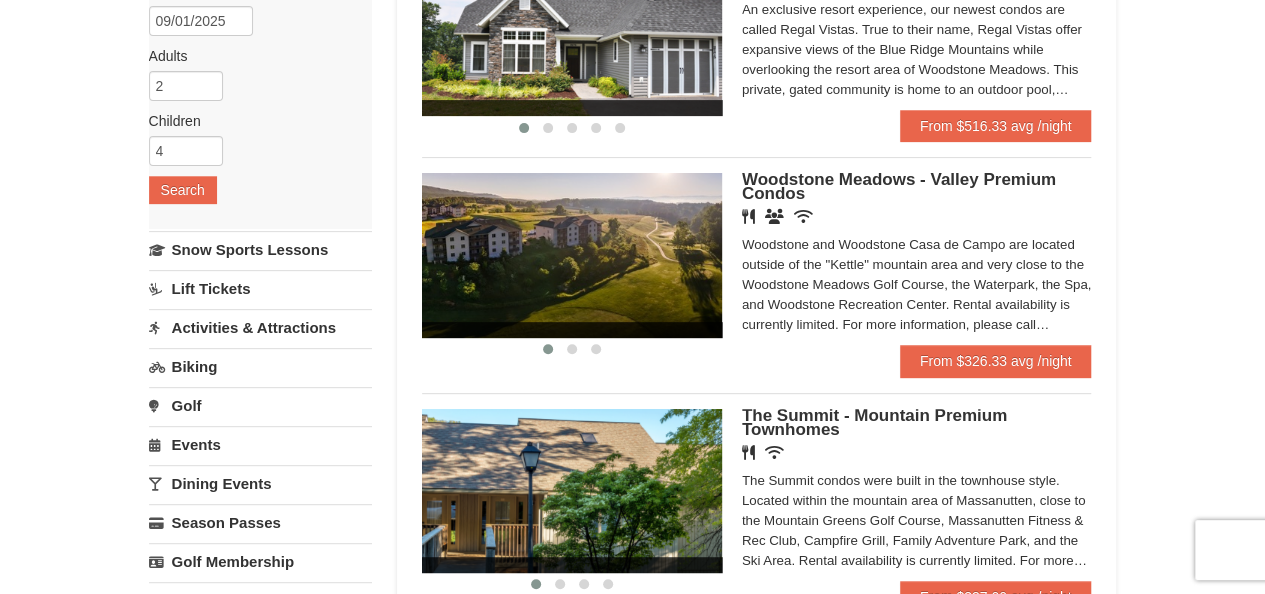 scroll, scrollTop: 282, scrollLeft: 0, axis: vertical 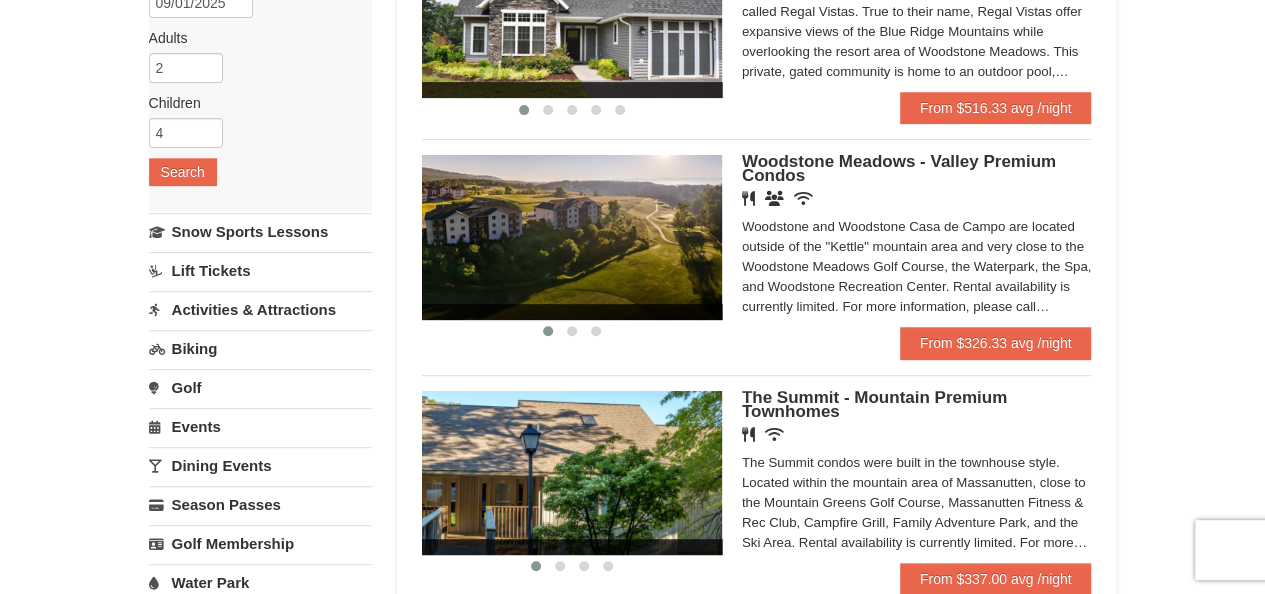 click on "Dining Events" at bounding box center (260, 465) 